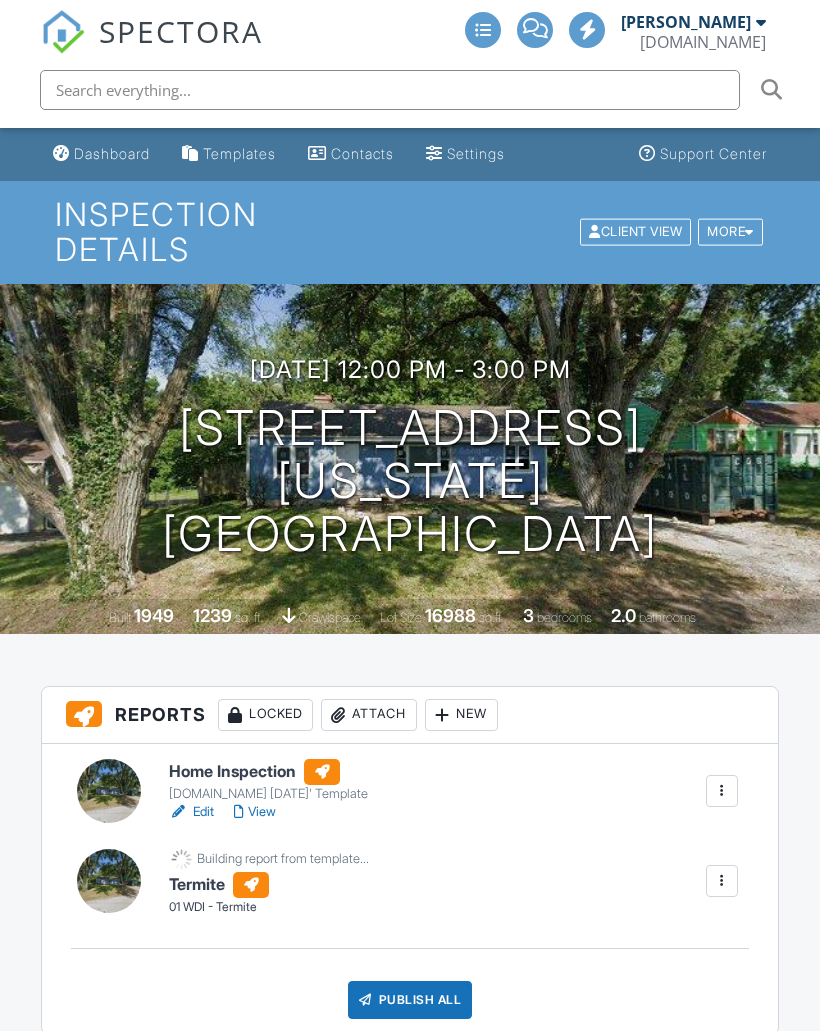 scroll, scrollTop: 0, scrollLeft: 0, axis: both 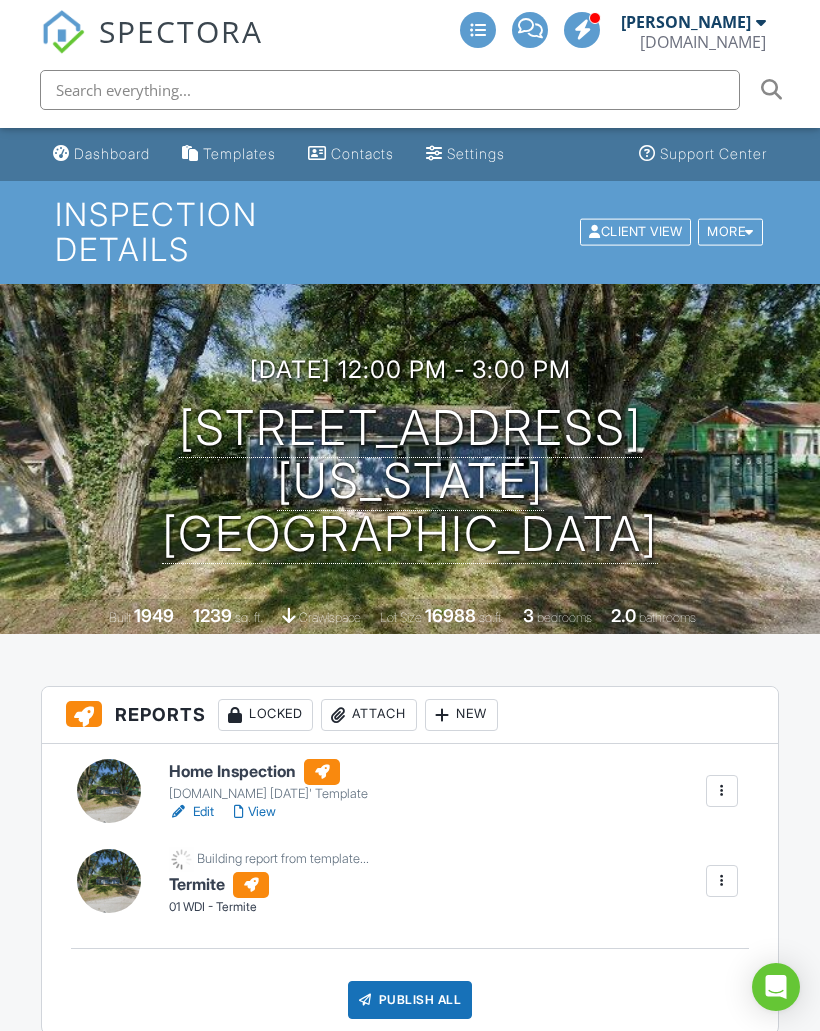 click at bounding box center (722, 881) 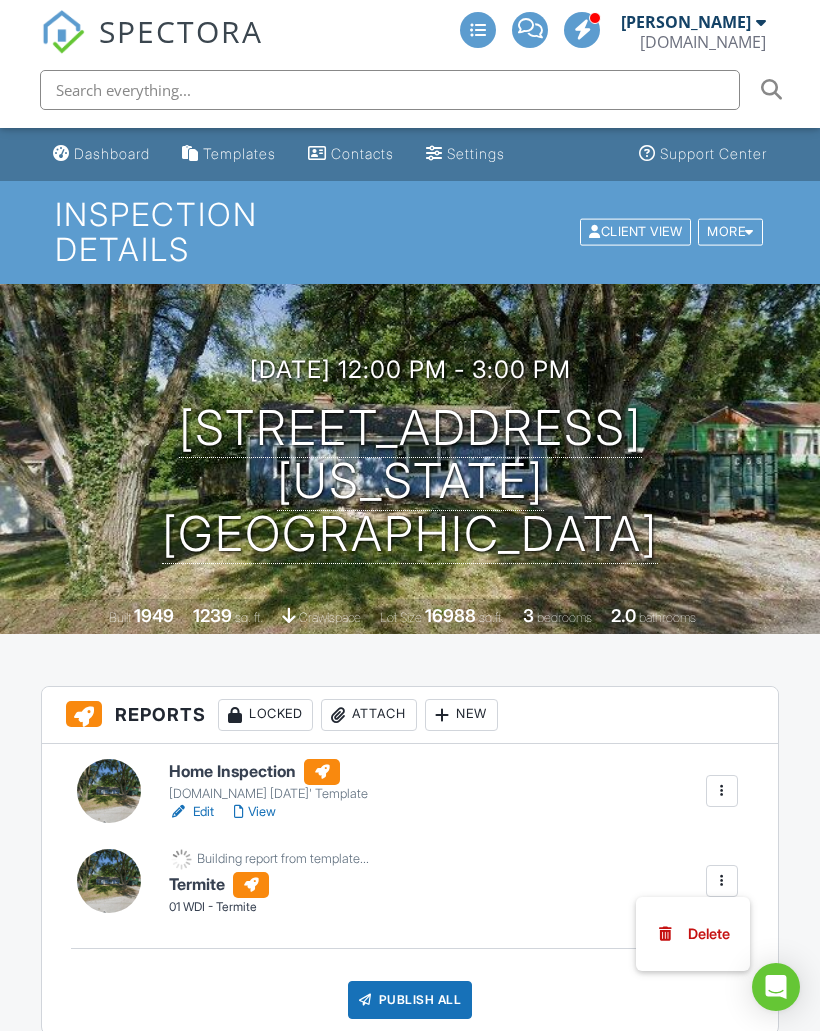 click on "Delete" at bounding box center (709, 934) 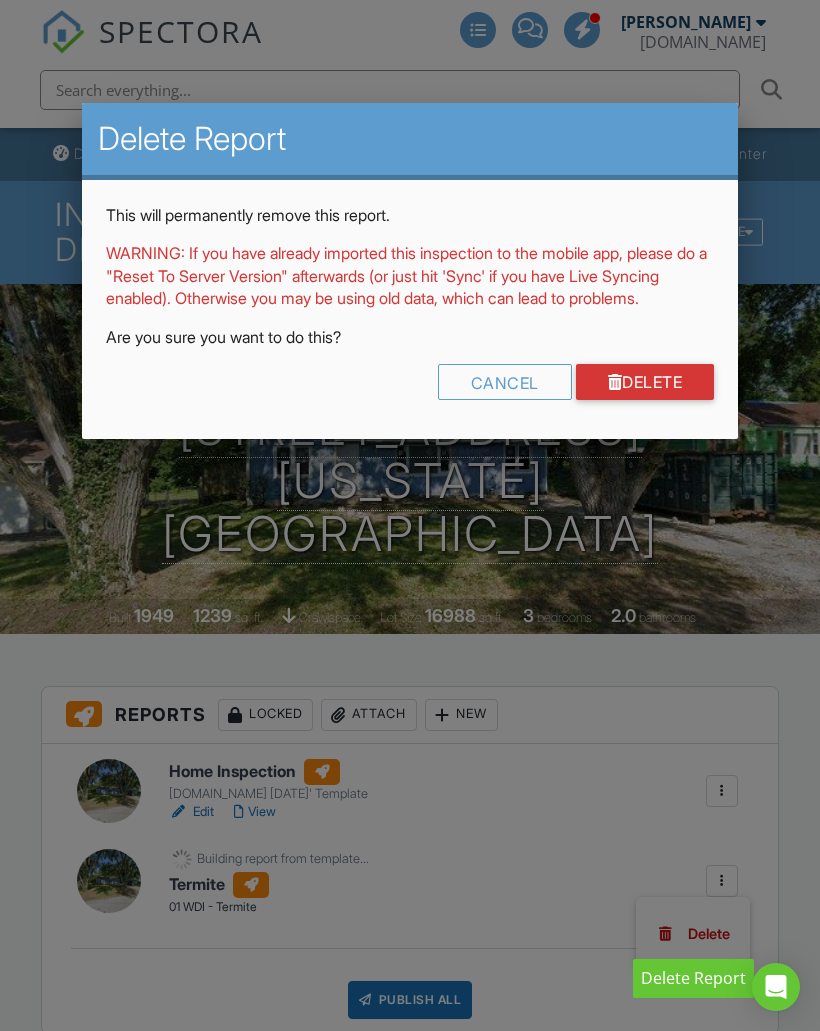 click on "Delete" at bounding box center (645, 382) 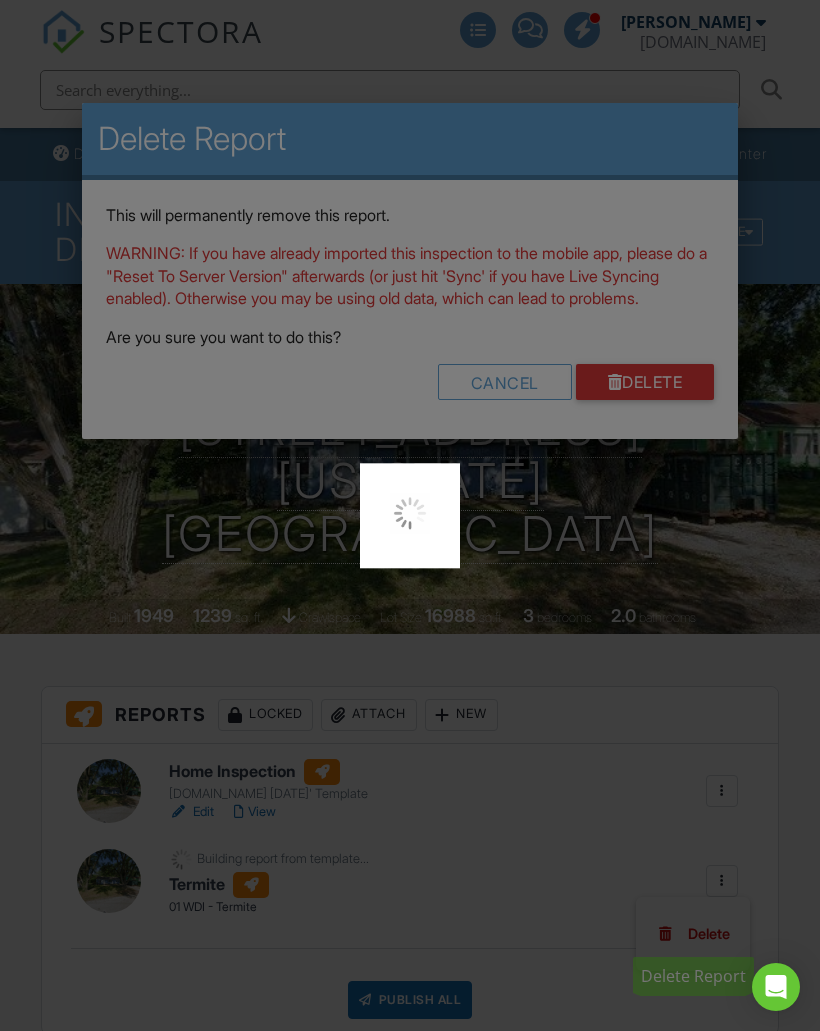 click at bounding box center (410, 515) 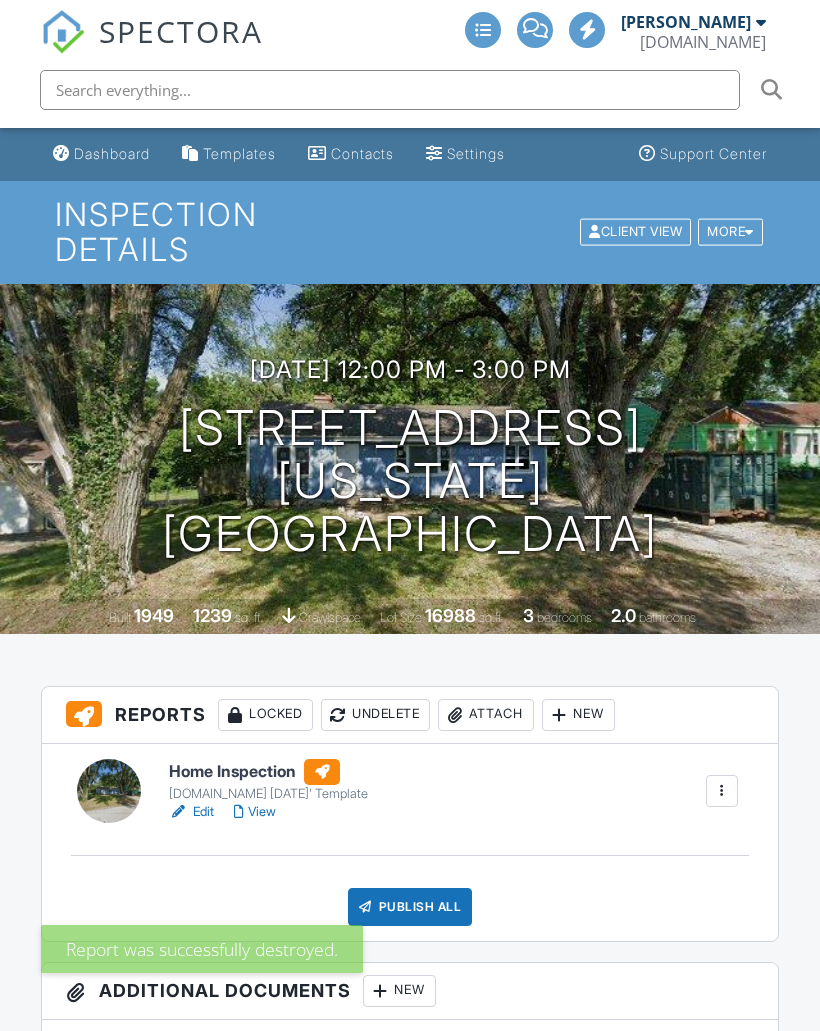 scroll, scrollTop: 0, scrollLeft: 0, axis: both 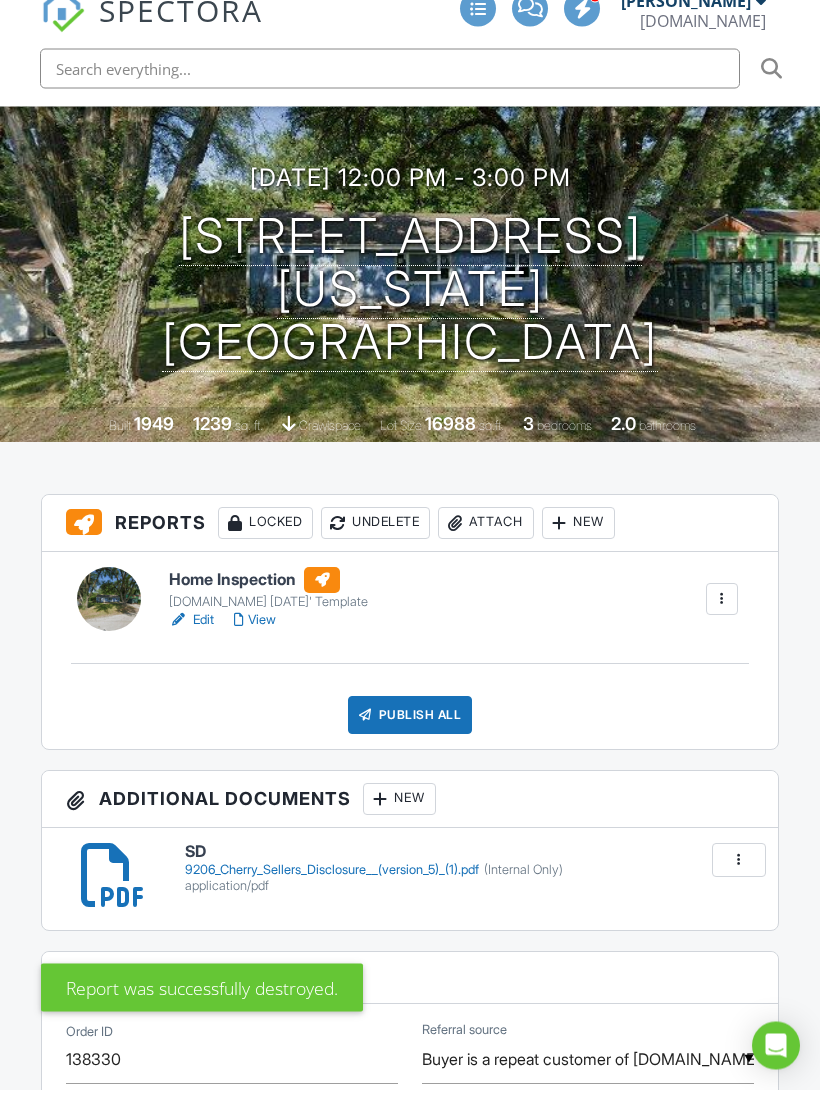 click on "New" at bounding box center [578, 545] 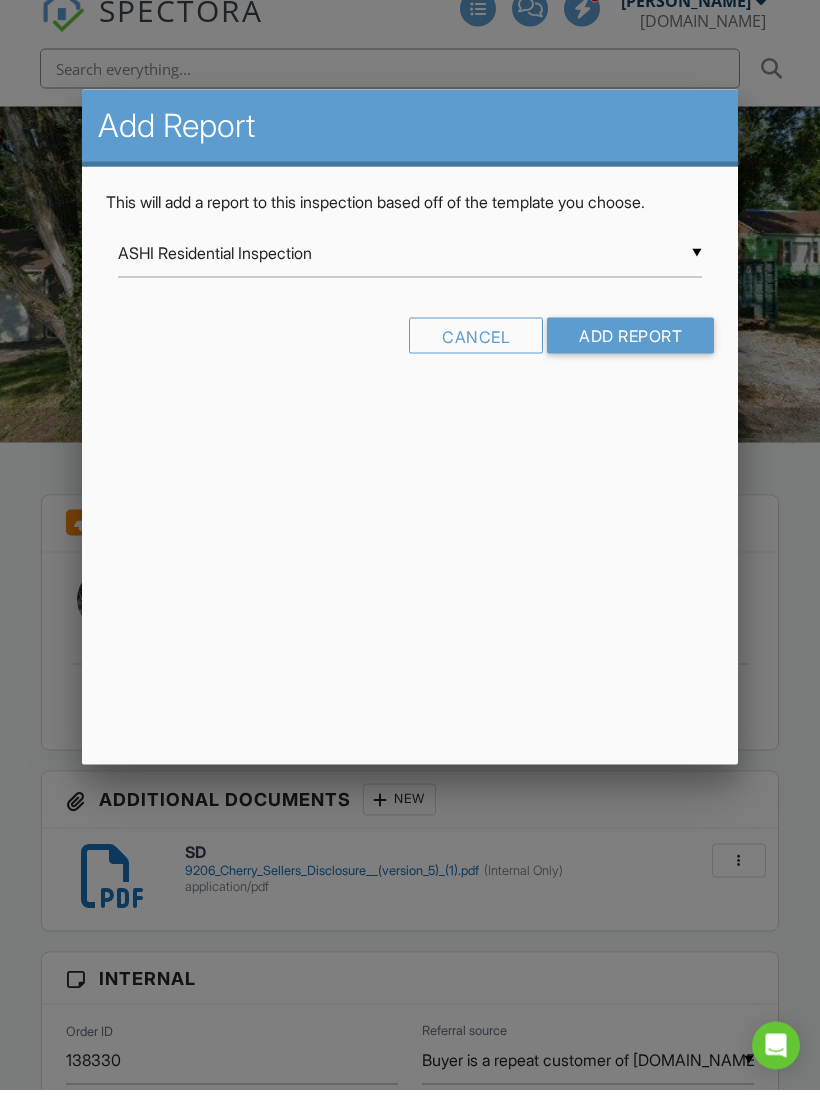 click on "ASHI Residential Inspection" at bounding box center [410, 274] 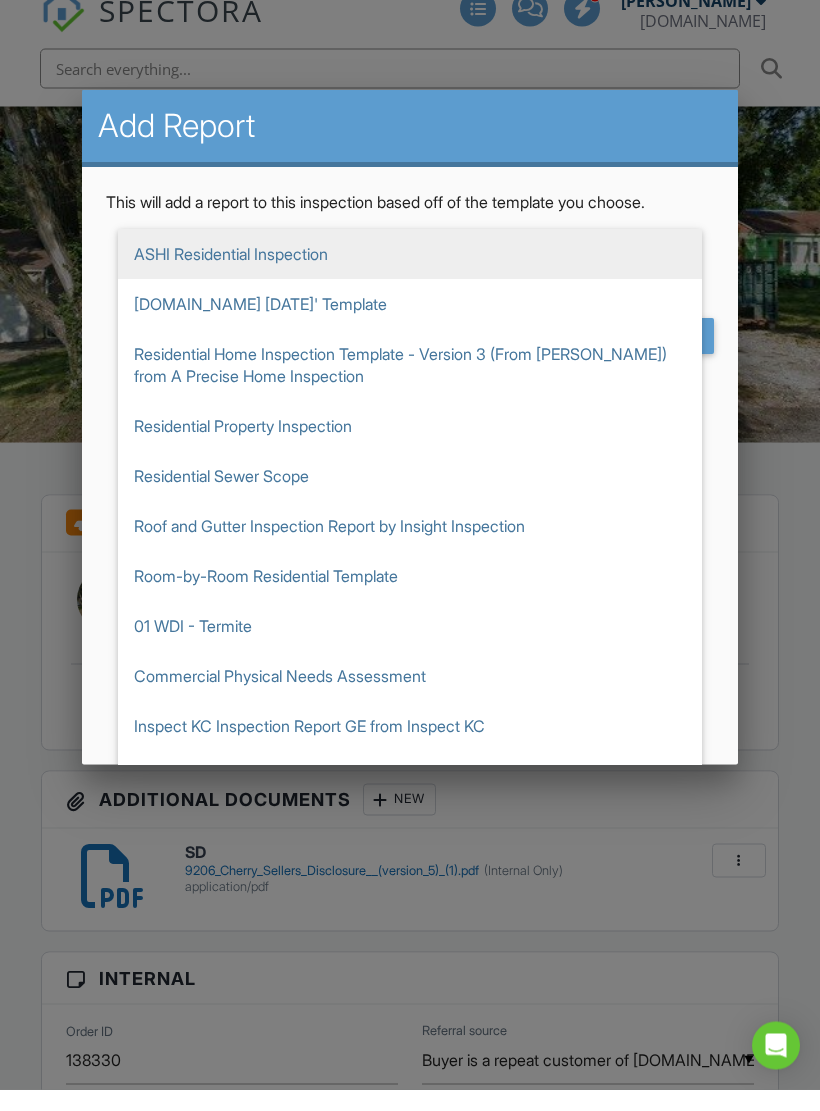 click on "01 WDI - Termite" at bounding box center [410, 647] 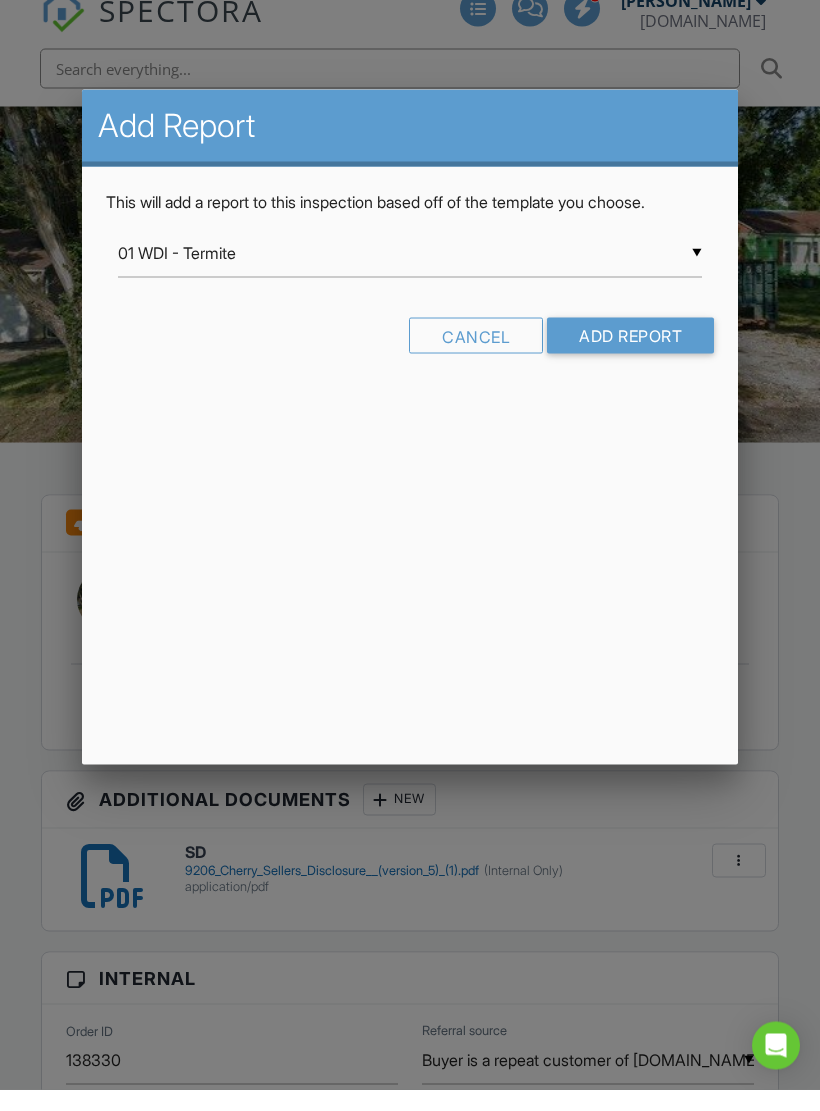 click on "Add Report" at bounding box center [630, 357] 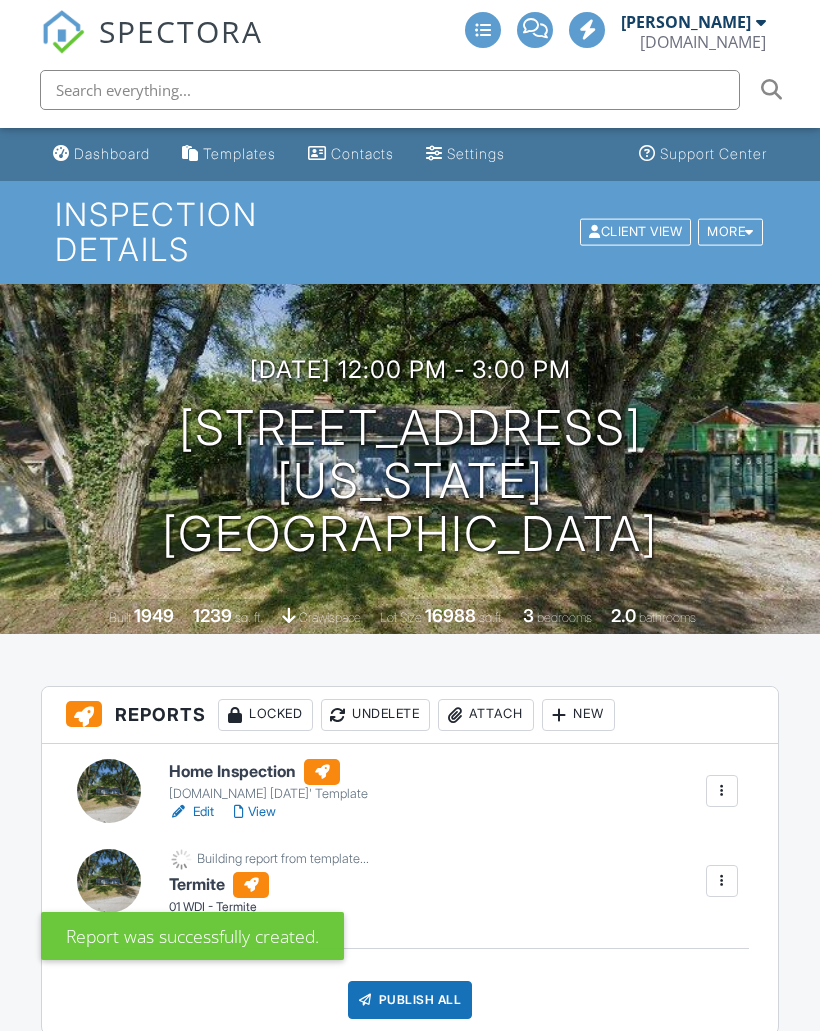 scroll, scrollTop: 0, scrollLeft: 0, axis: both 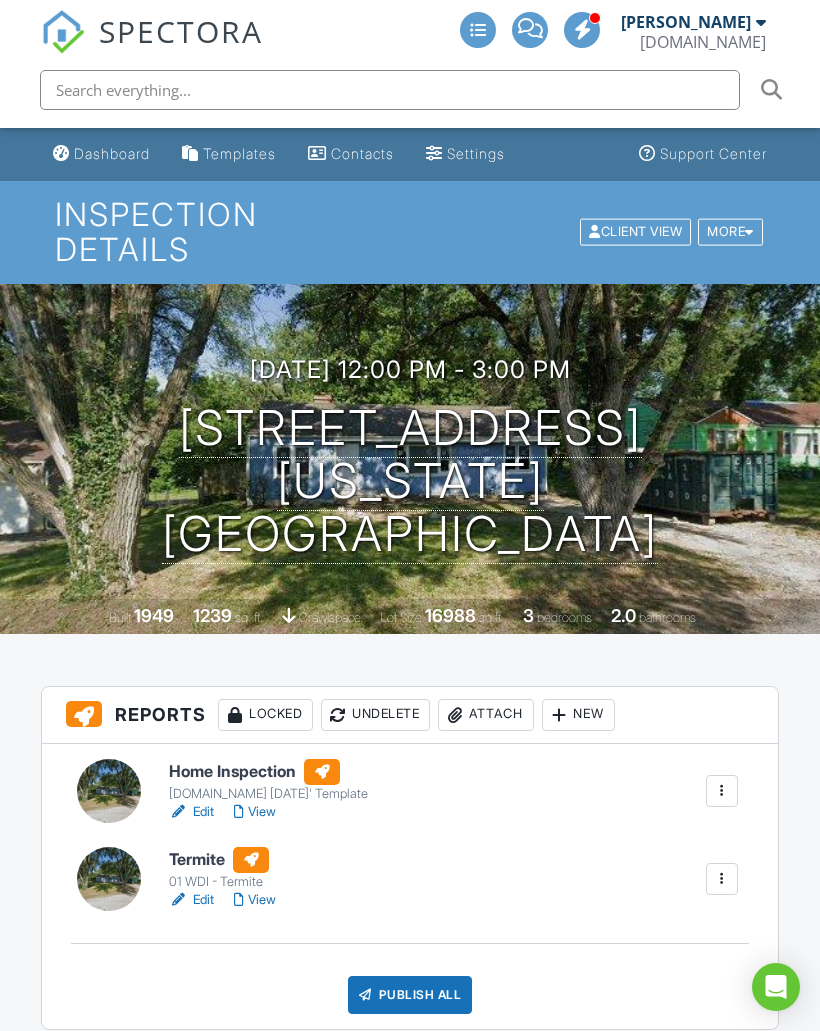 click on "View" at bounding box center (255, 812) 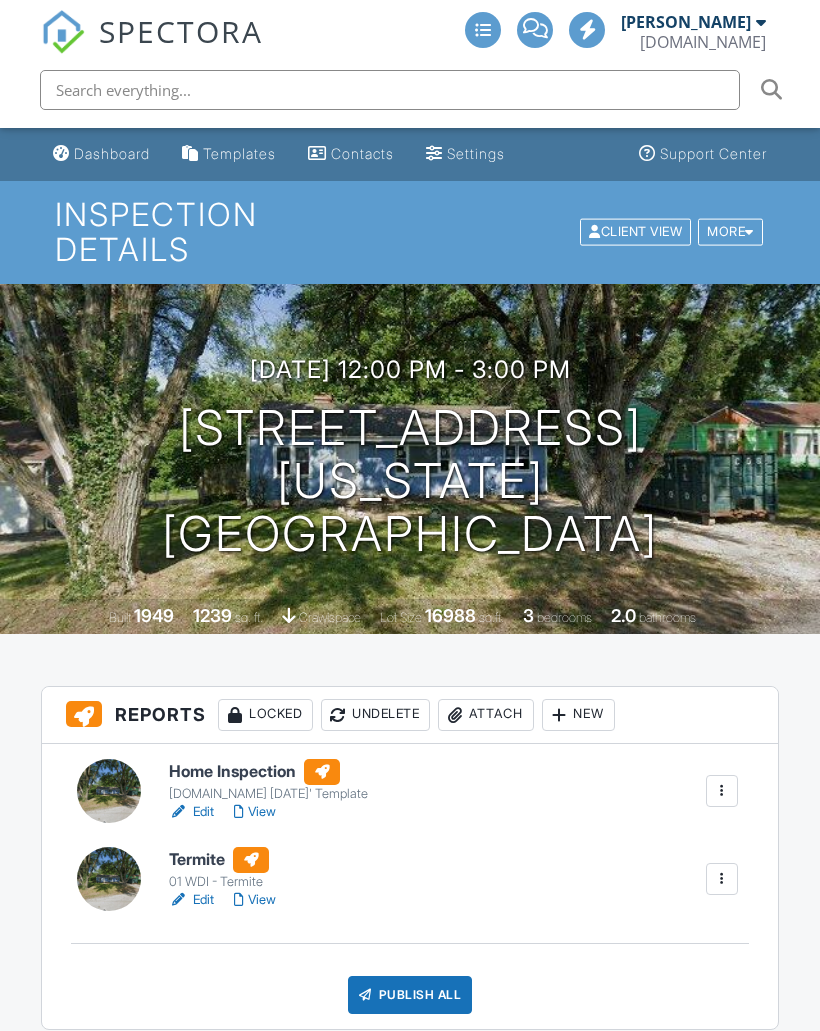 scroll, scrollTop: 0, scrollLeft: 0, axis: both 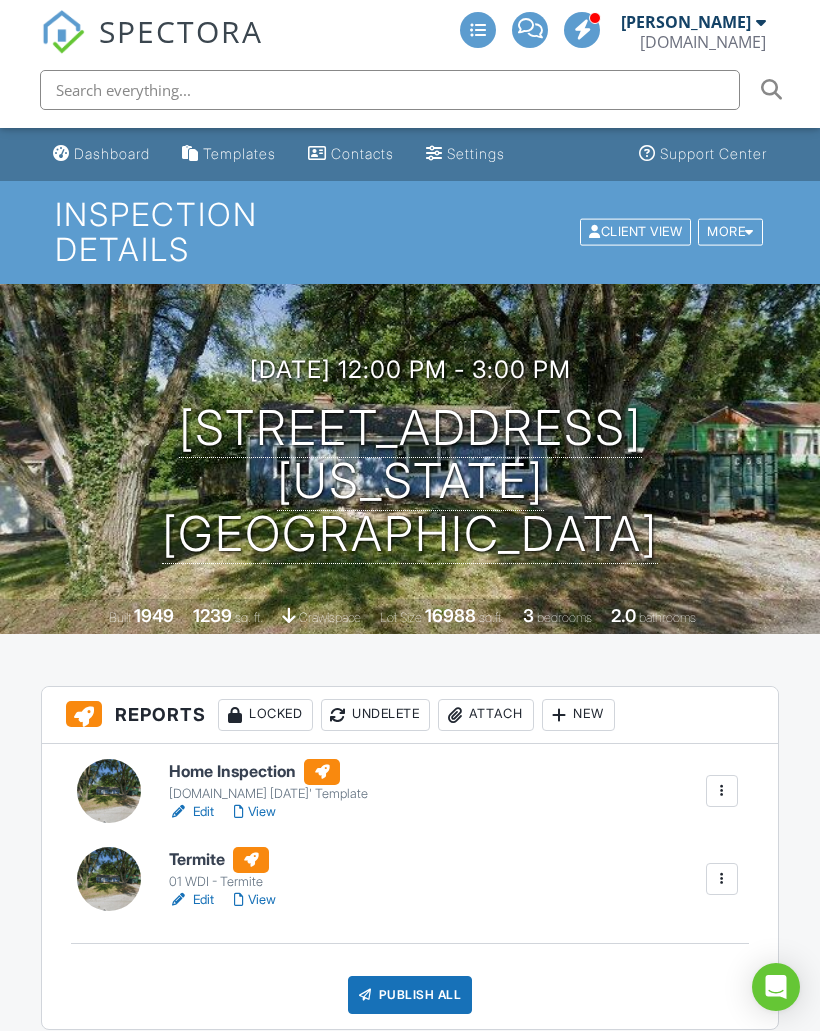 click on "View" at bounding box center (255, 812) 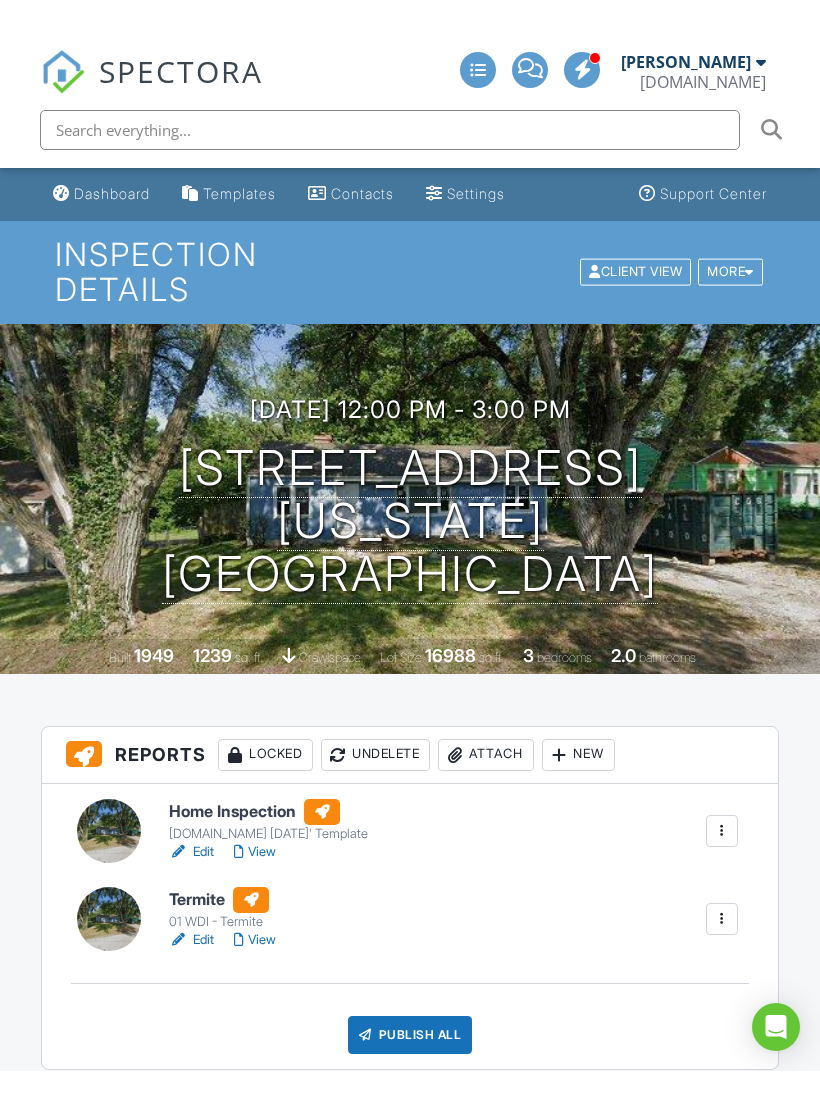 scroll, scrollTop: 76, scrollLeft: 0, axis: vertical 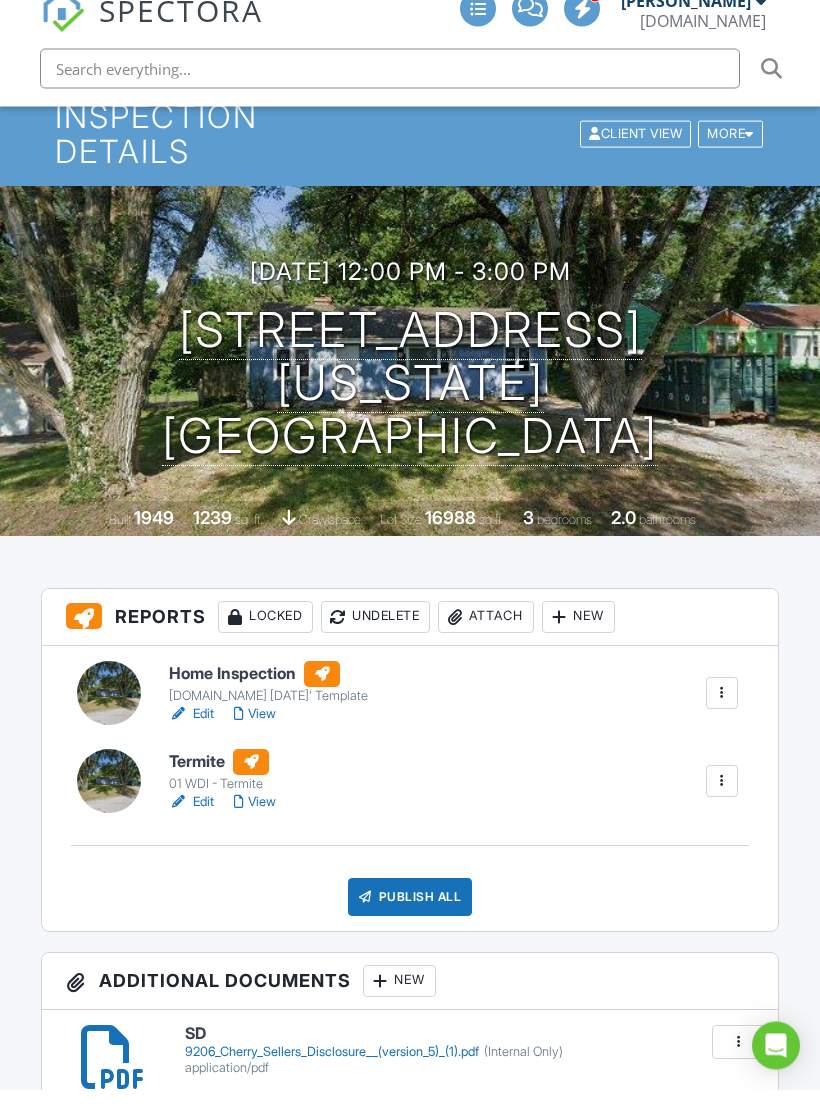 click on "Publish All" at bounding box center [410, 919] 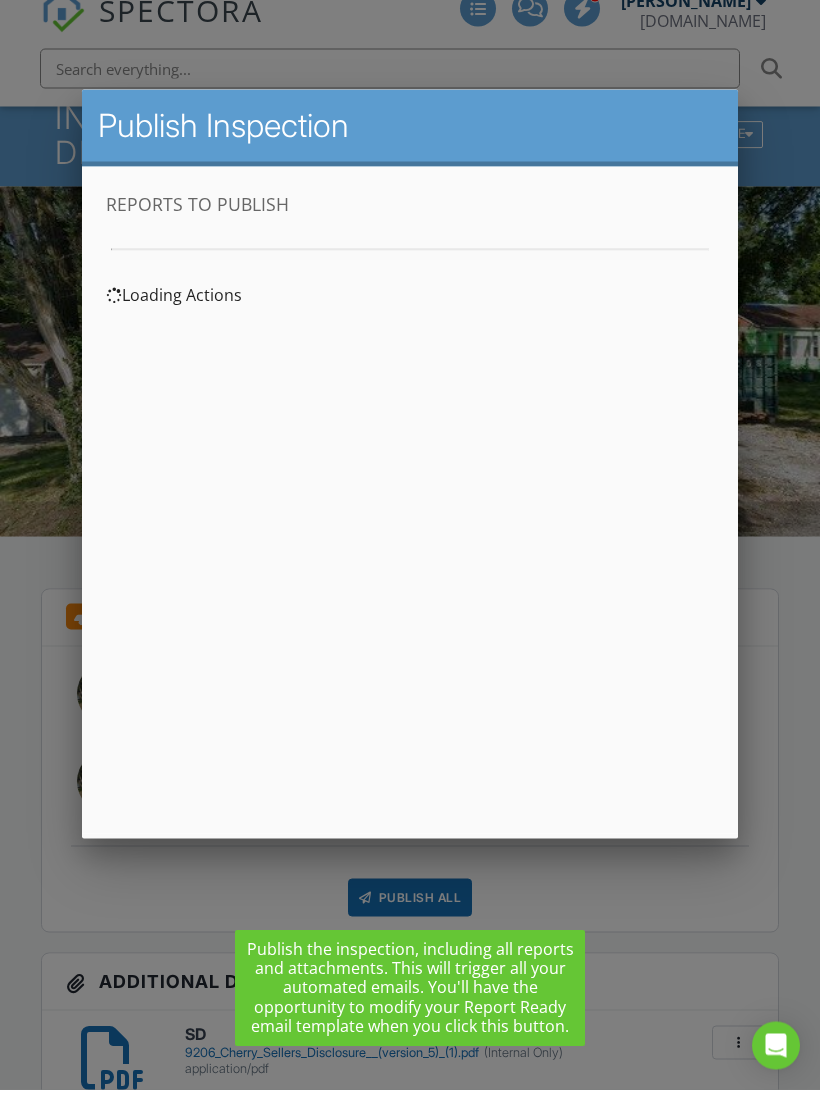 scroll, scrollTop: 0, scrollLeft: 0, axis: both 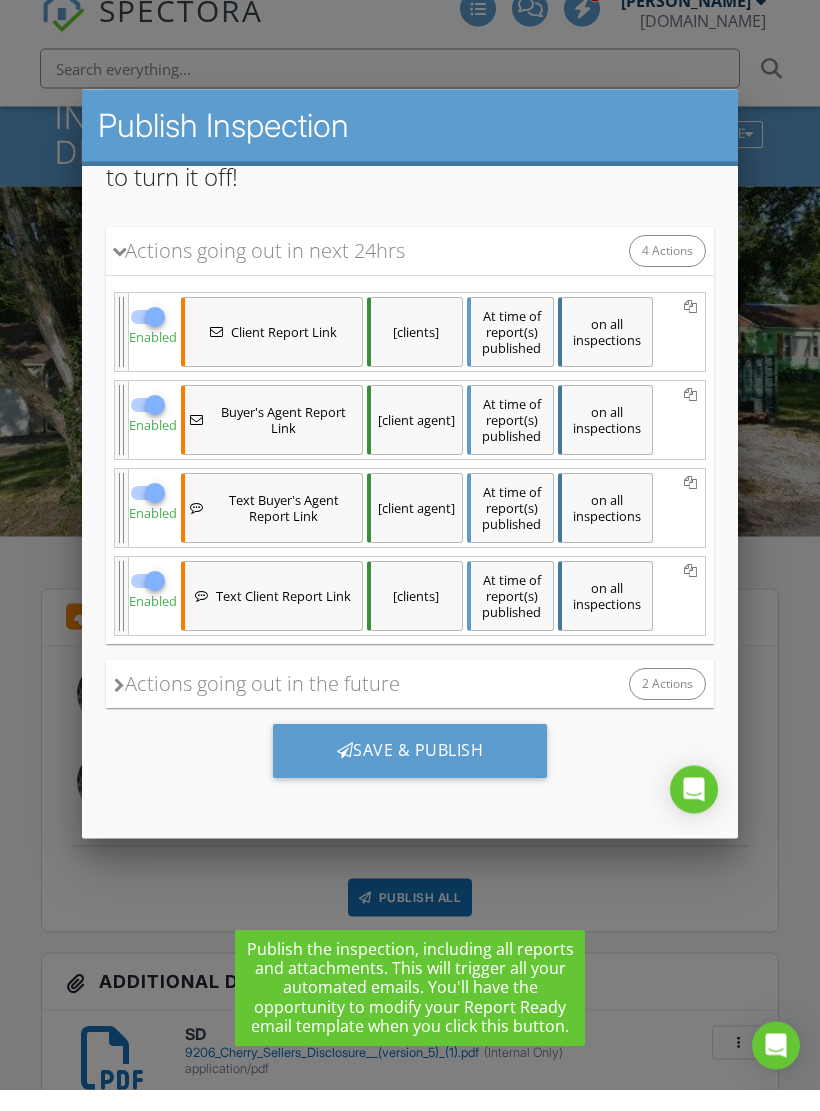 click on "Save & Publish" at bounding box center (410, 751) 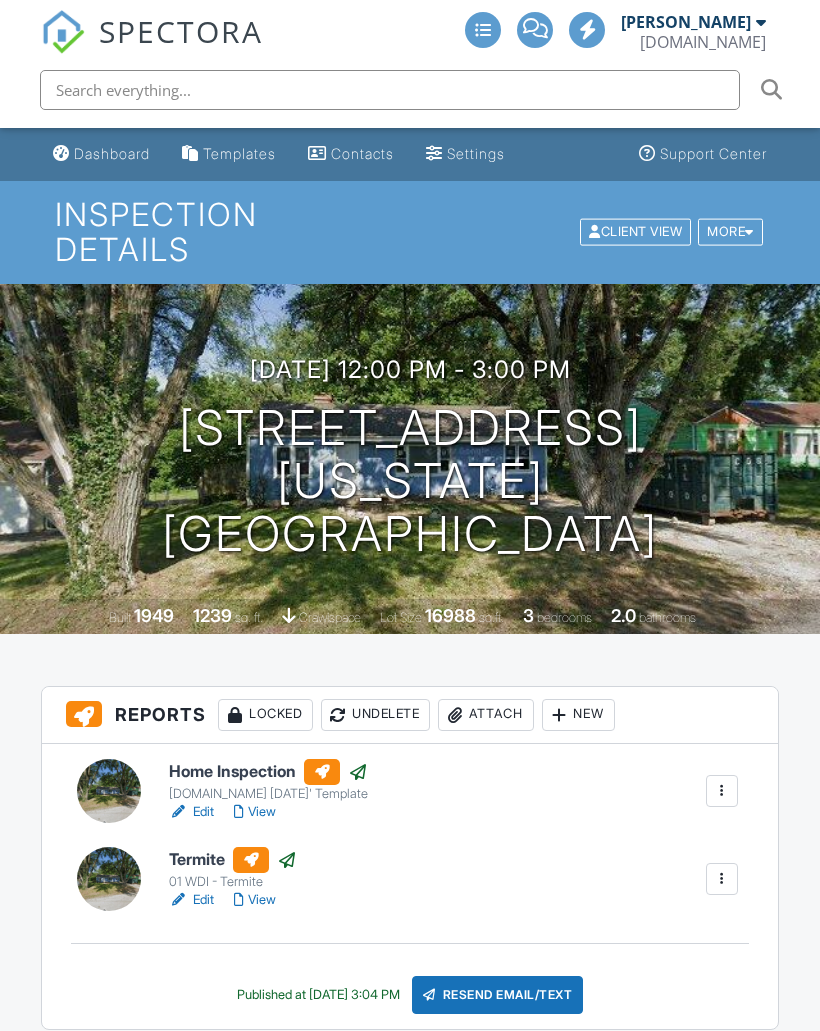 scroll, scrollTop: 0, scrollLeft: 0, axis: both 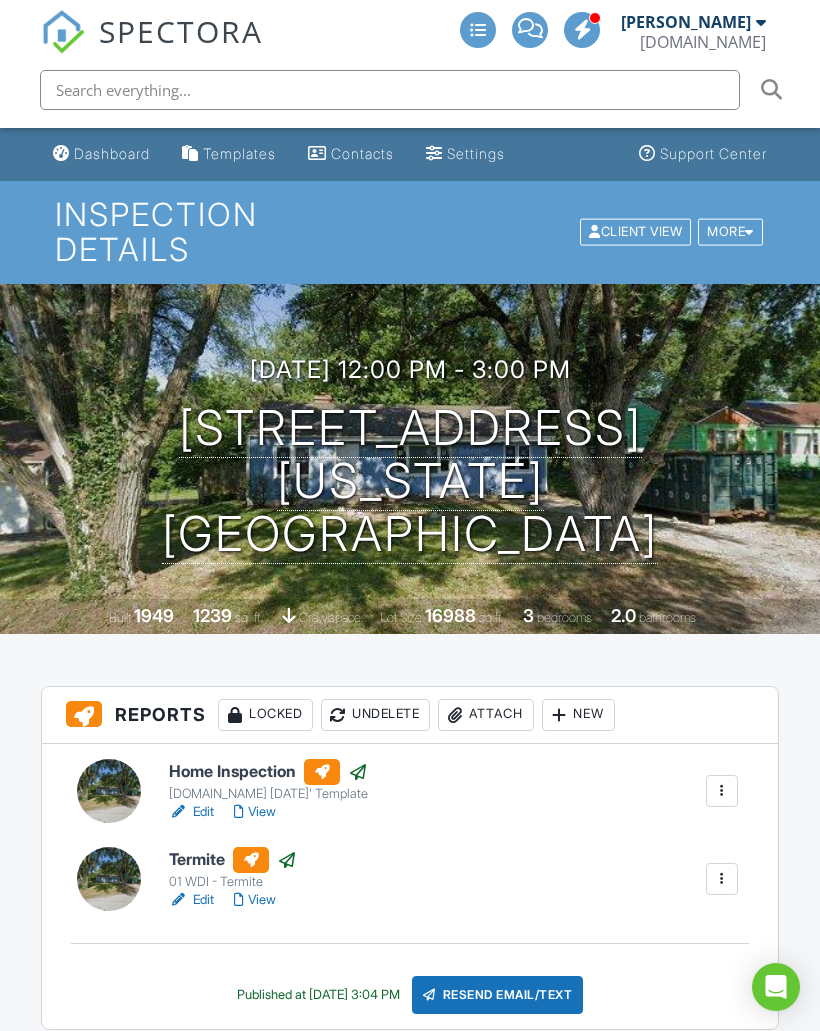 click on "Dashboard" at bounding box center [101, 154] 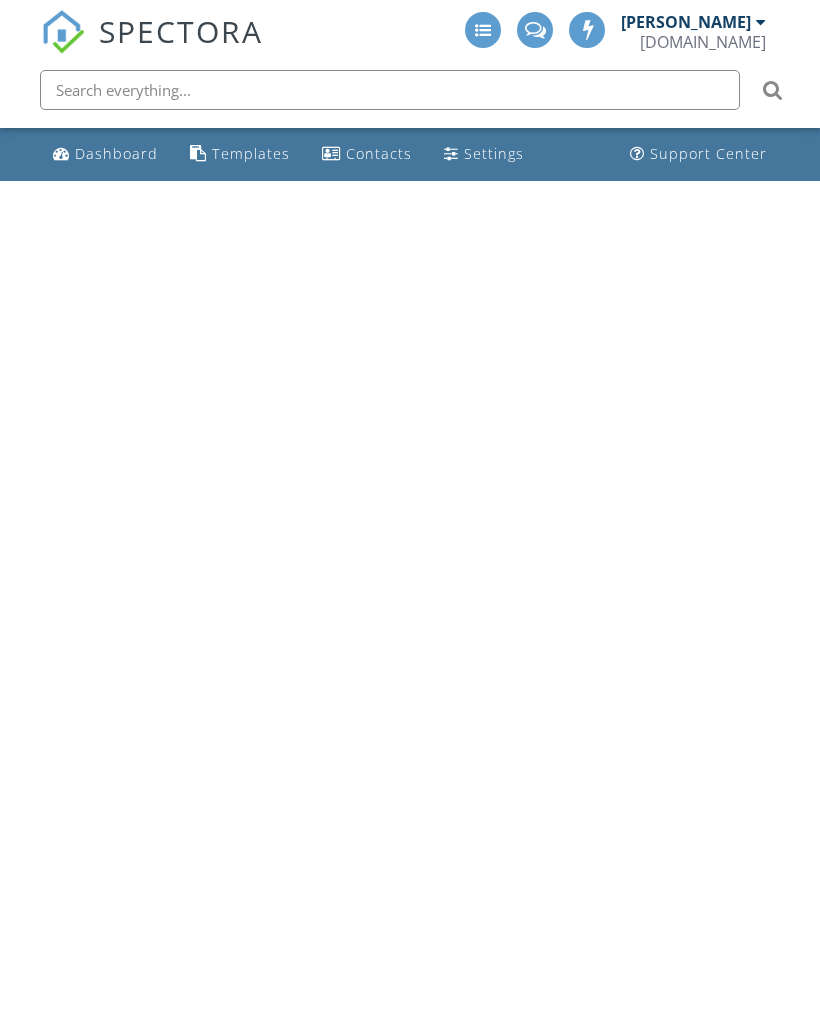scroll, scrollTop: 0, scrollLeft: 0, axis: both 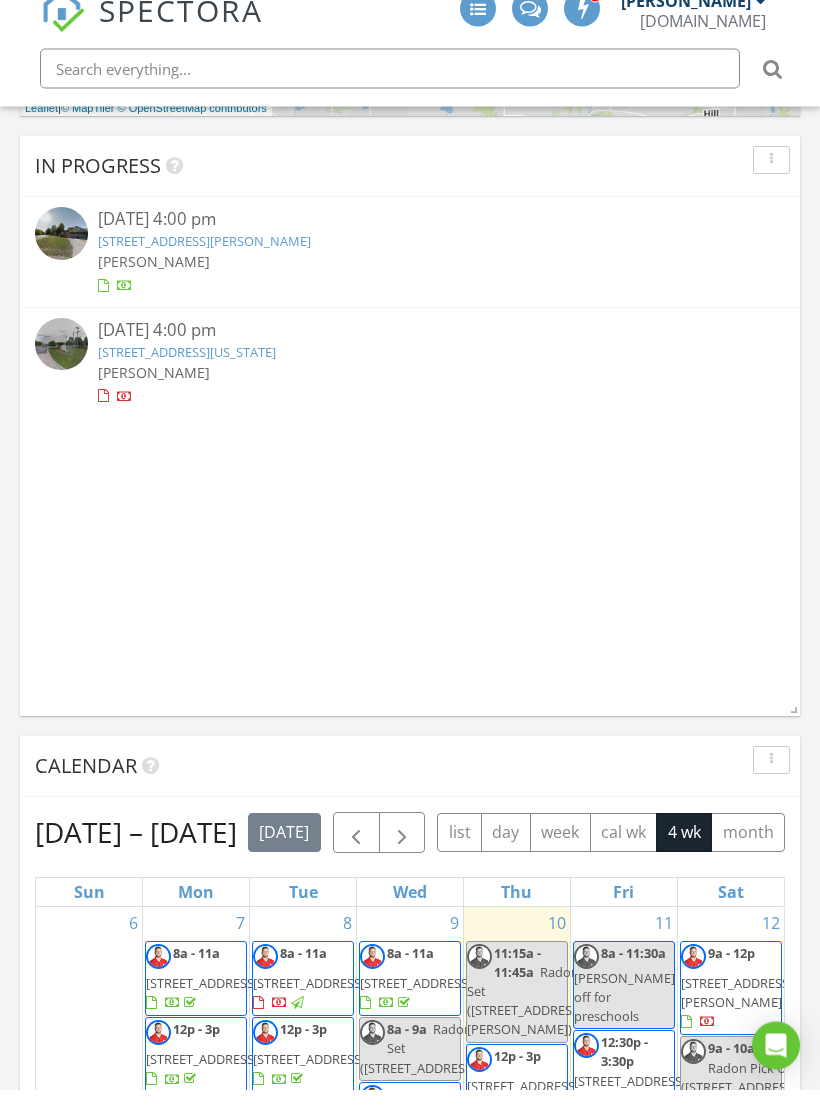 click on "[STREET_ADDRESS][US_STATE]" at bounding box center [187, 374] 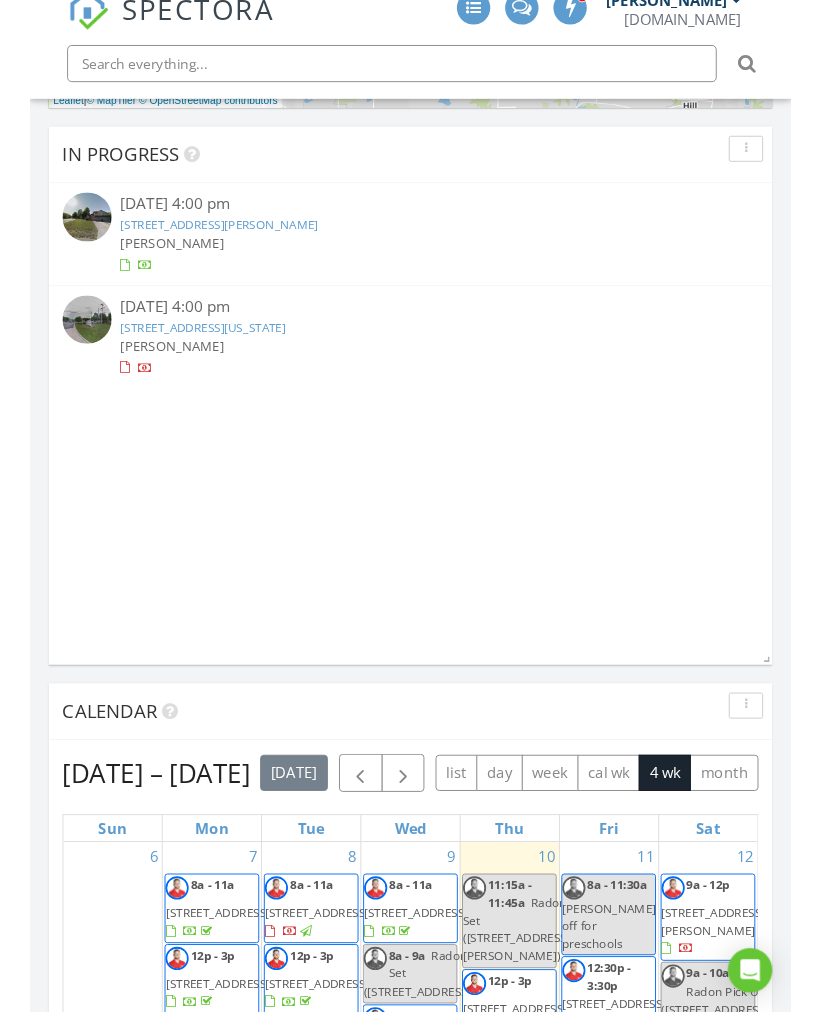 scroll, scrollTop: 1387, scrollLeft: 0, axis: vertical 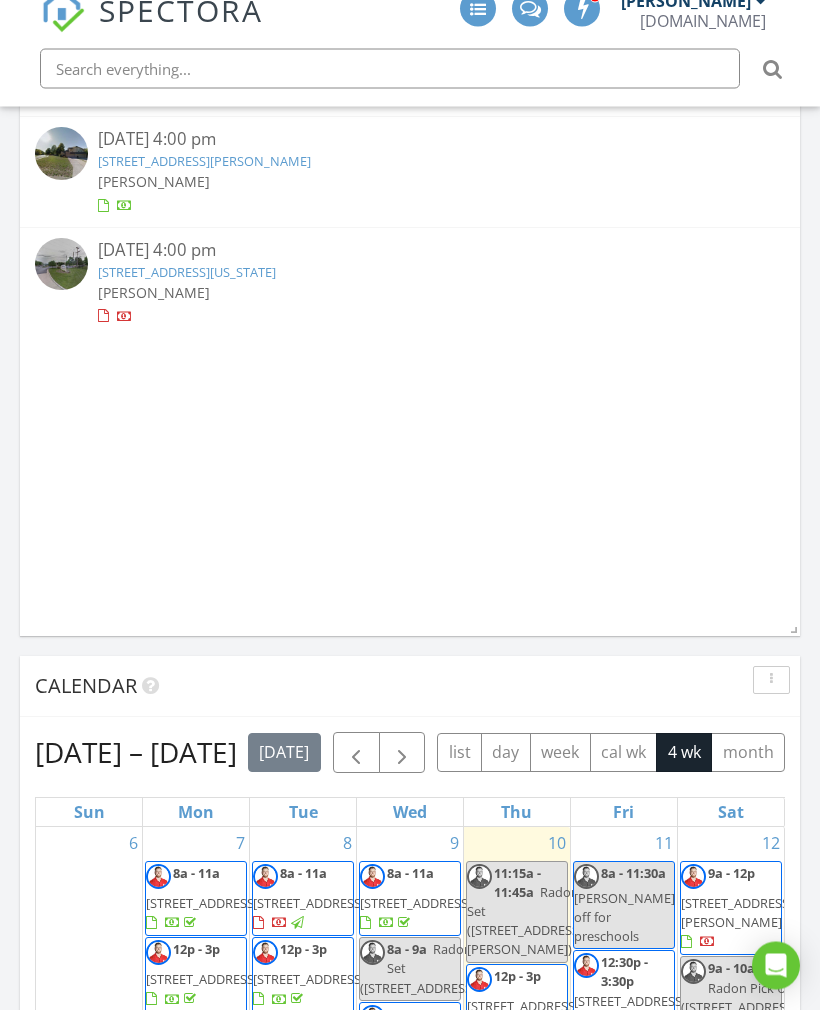 click on "[STREET_ADDRESS][PERSON_NAME]" at bounding box center [204, 183] 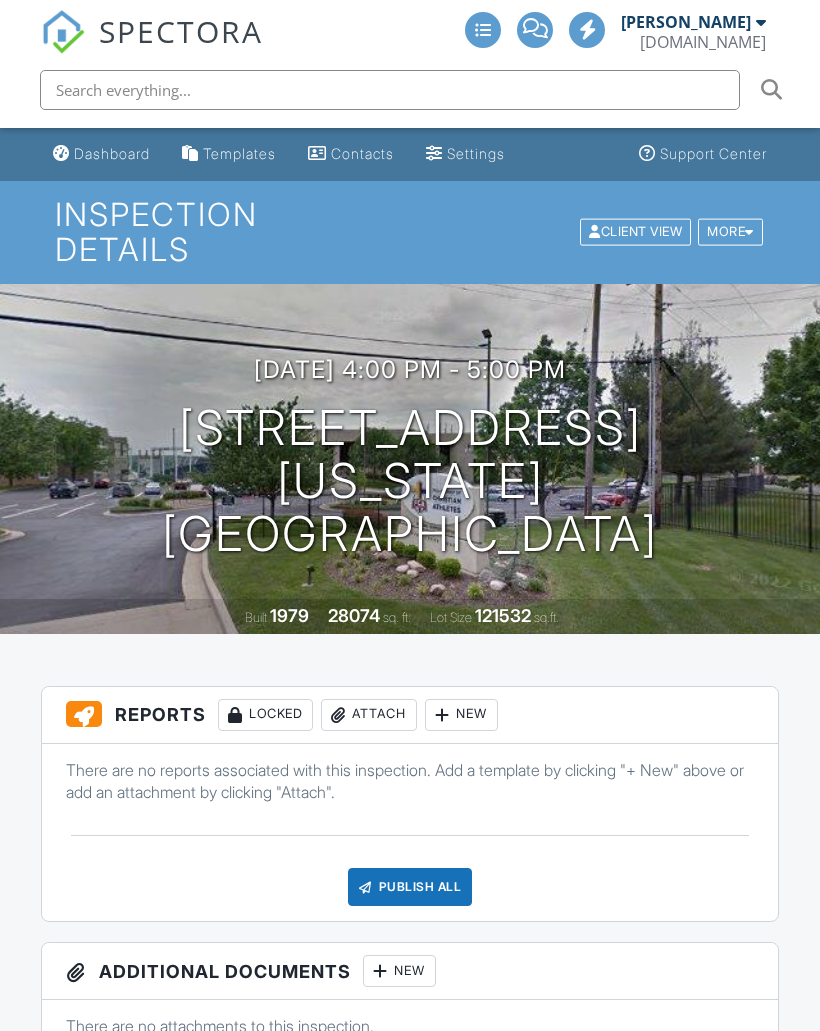 scroll, scrollTop: 0, scrollLeft: 0, axis: both 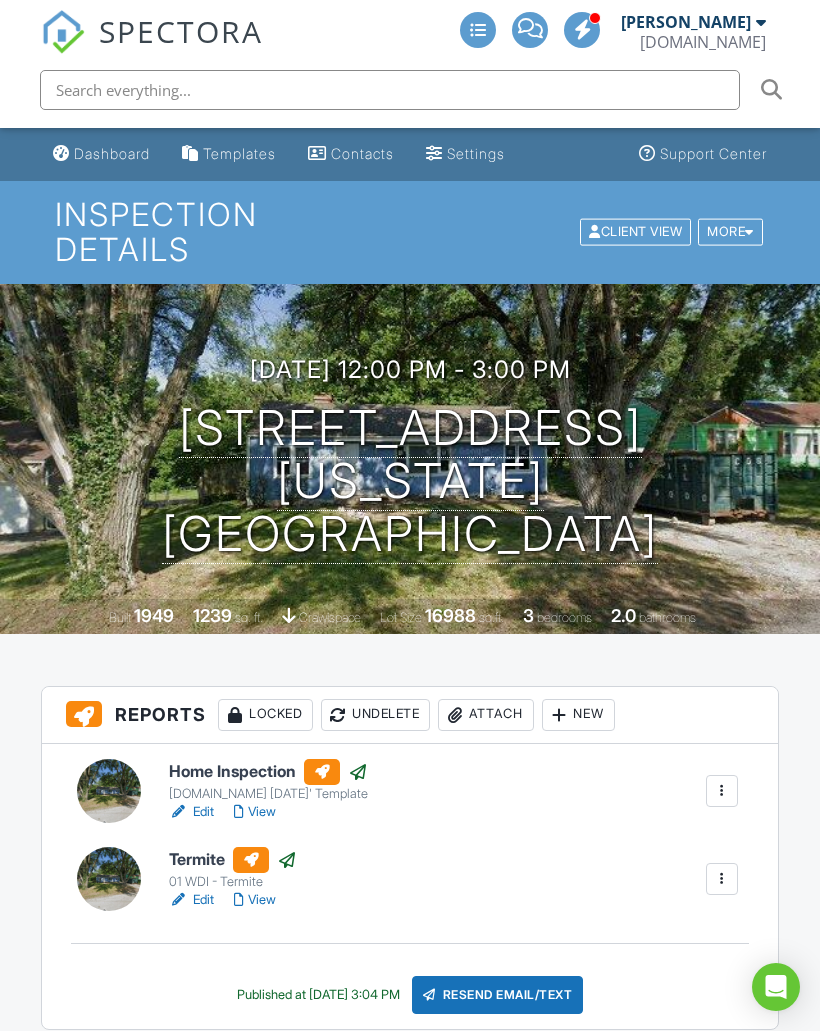 click on "Dashboard" at bounding box center [112, 153] 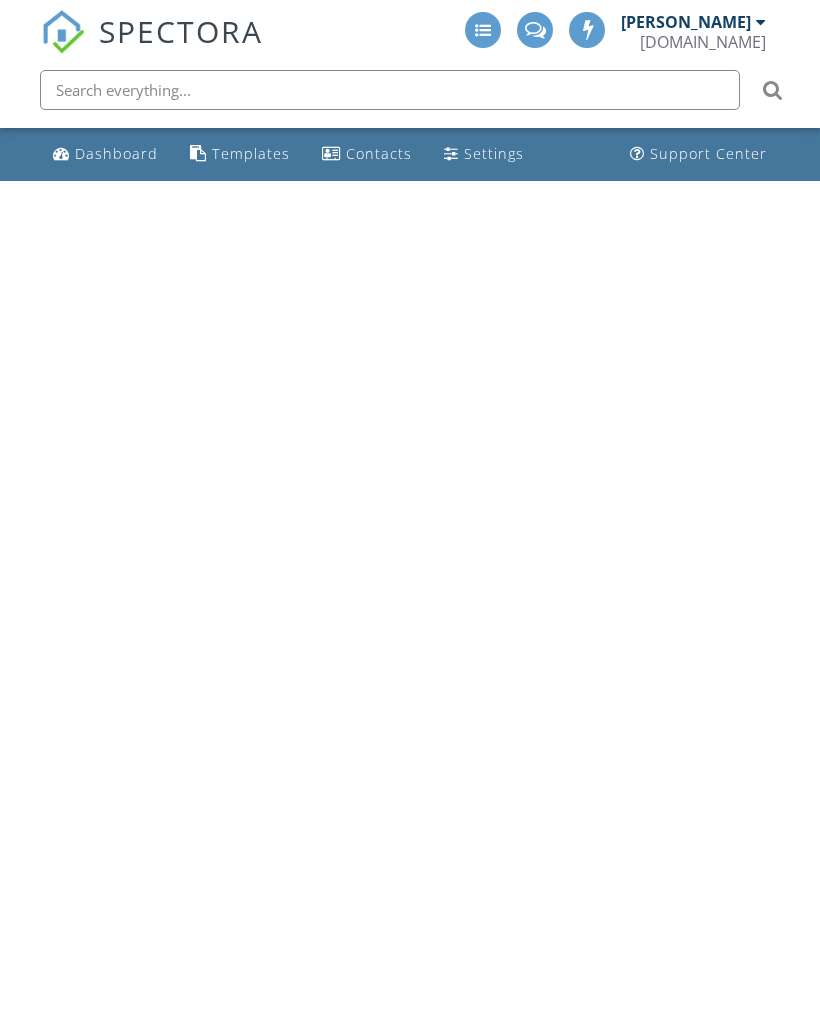 scroll, scrollTop: 0, scrollLeft: 0, axis: both 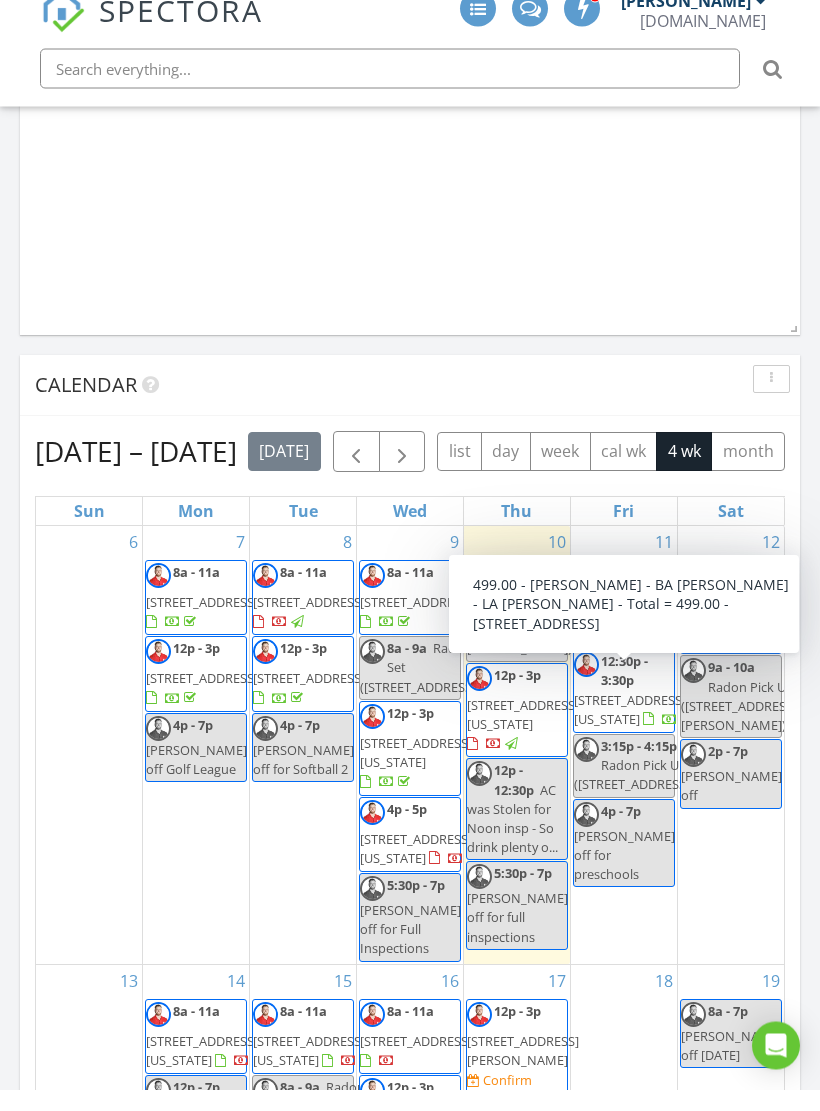 click on "435 NE Post Oak Ln , Kansas City 64118" at bounding box center (630, 731) 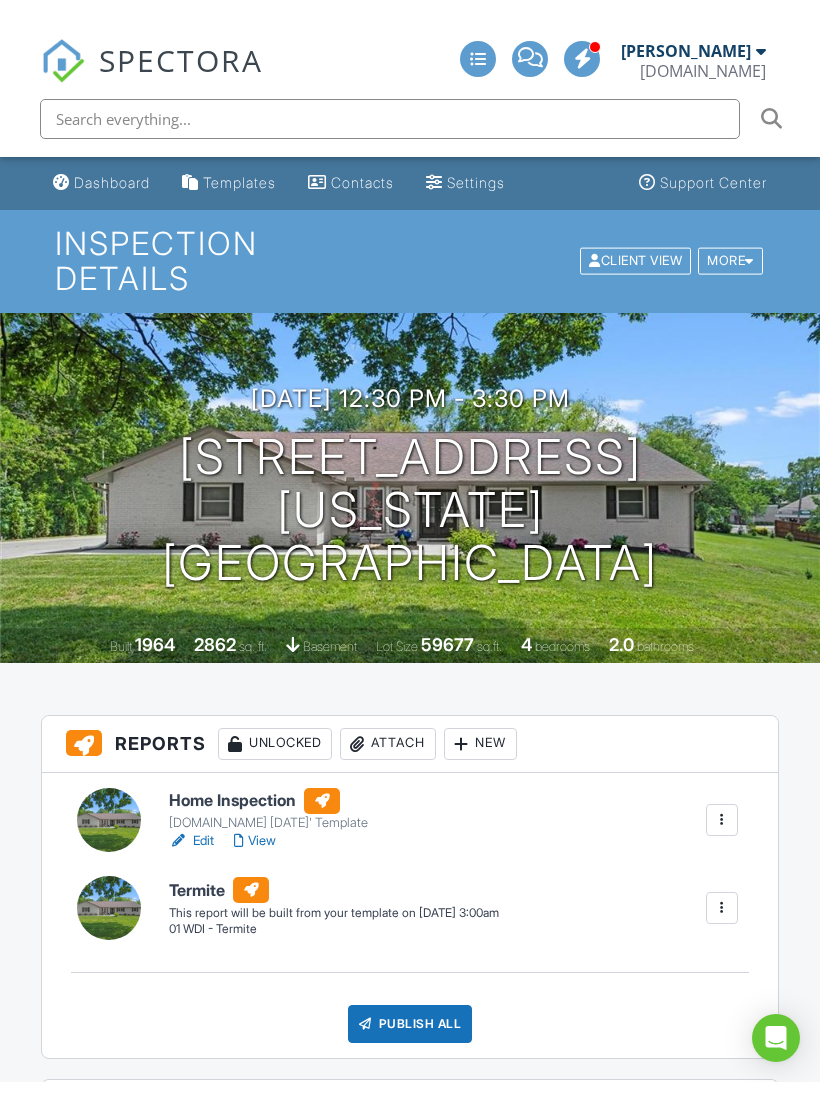 scroll, scrollTop: 65, scrollLeft: 0, axis: vertical 